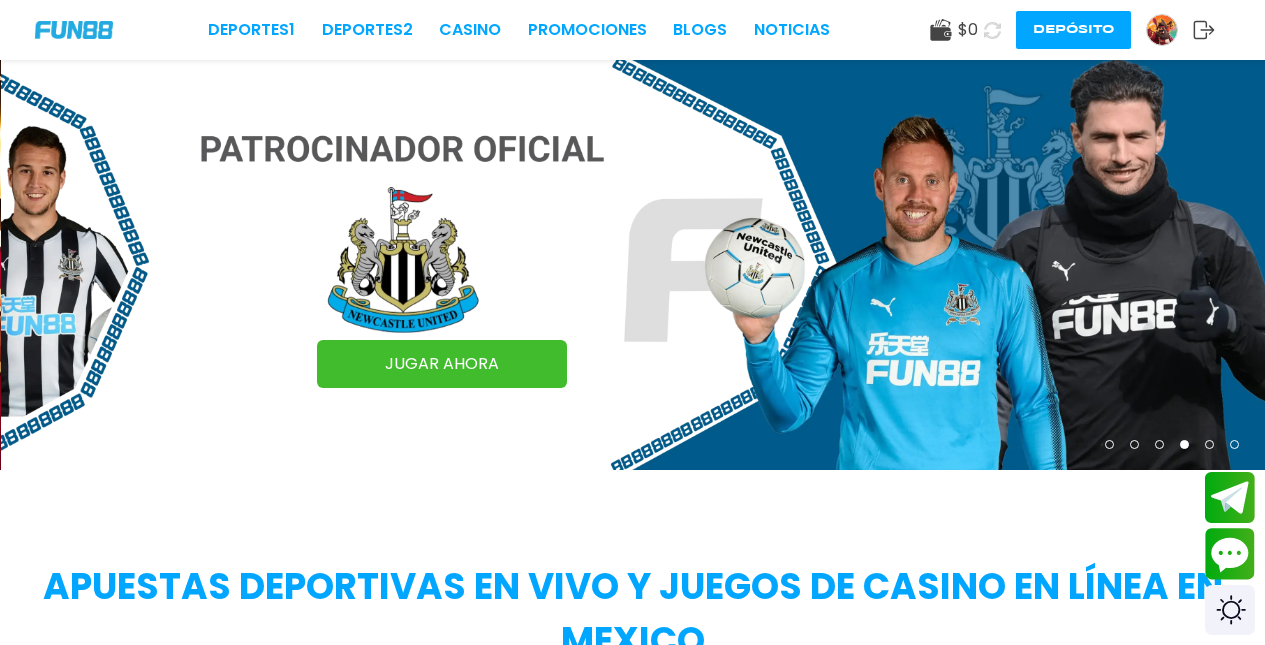 scroll, scrollTop: 0, scrollLeft: 0, axis: both 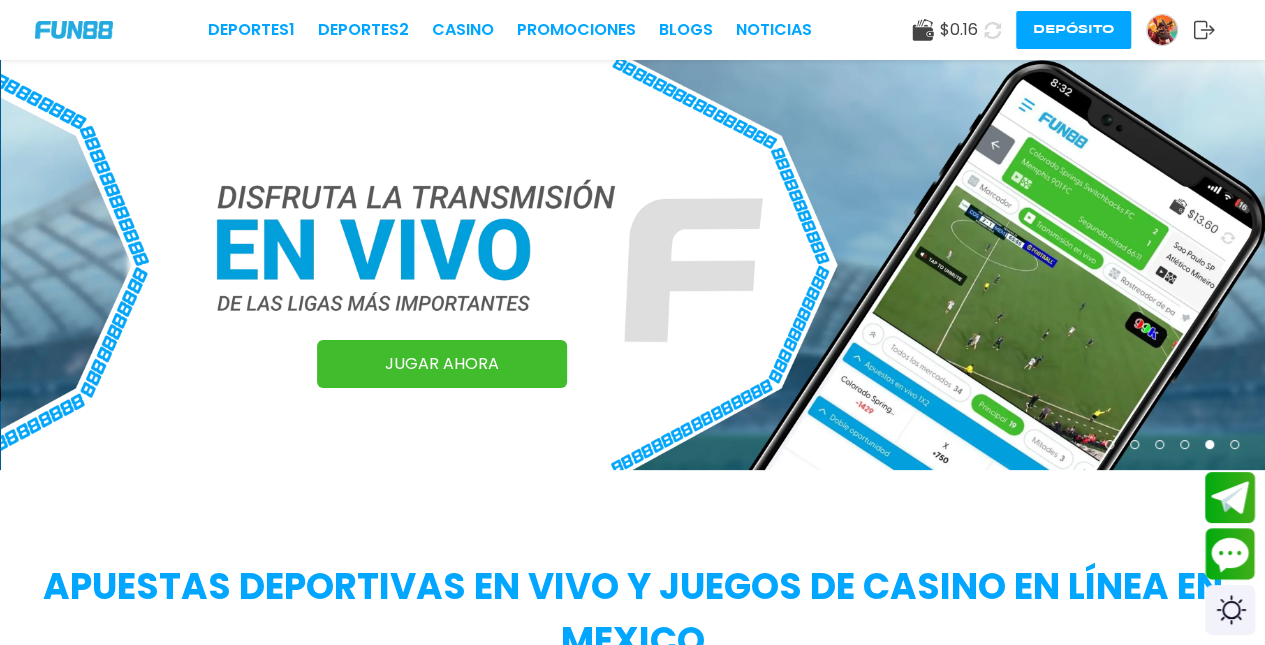 click on "CASINO" at bounding box center (463, 30) 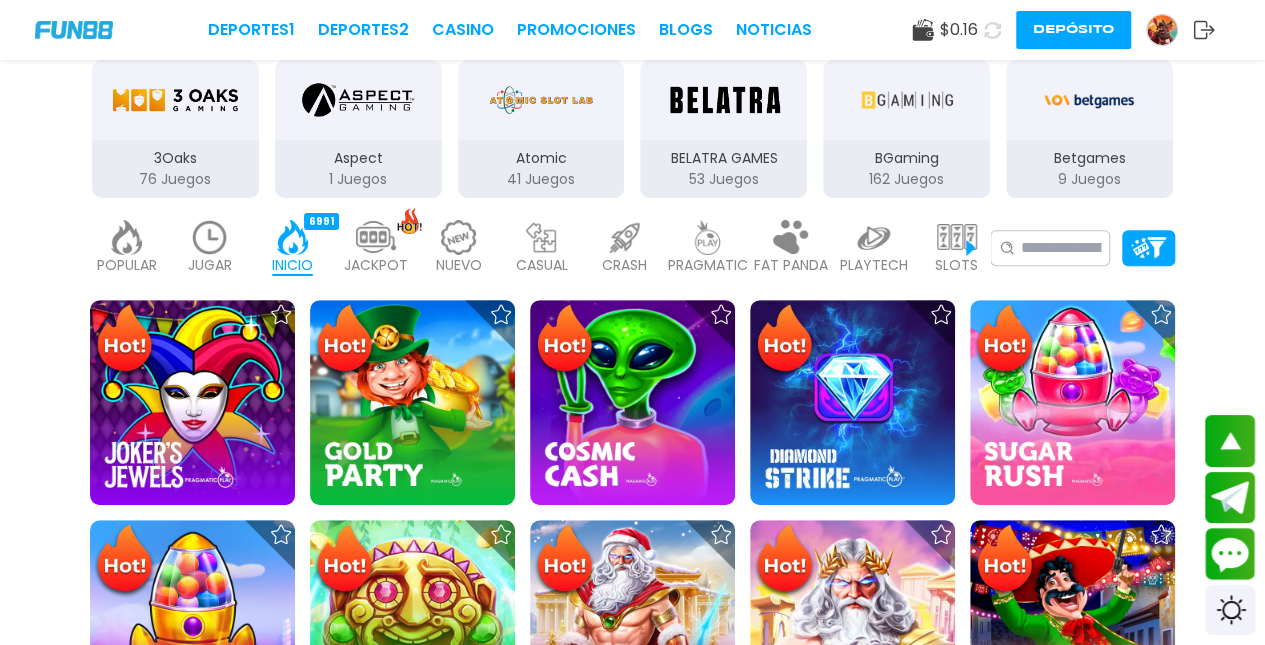 scroll, scrollTop: 553, scrollLeft: 0, axis: vertical 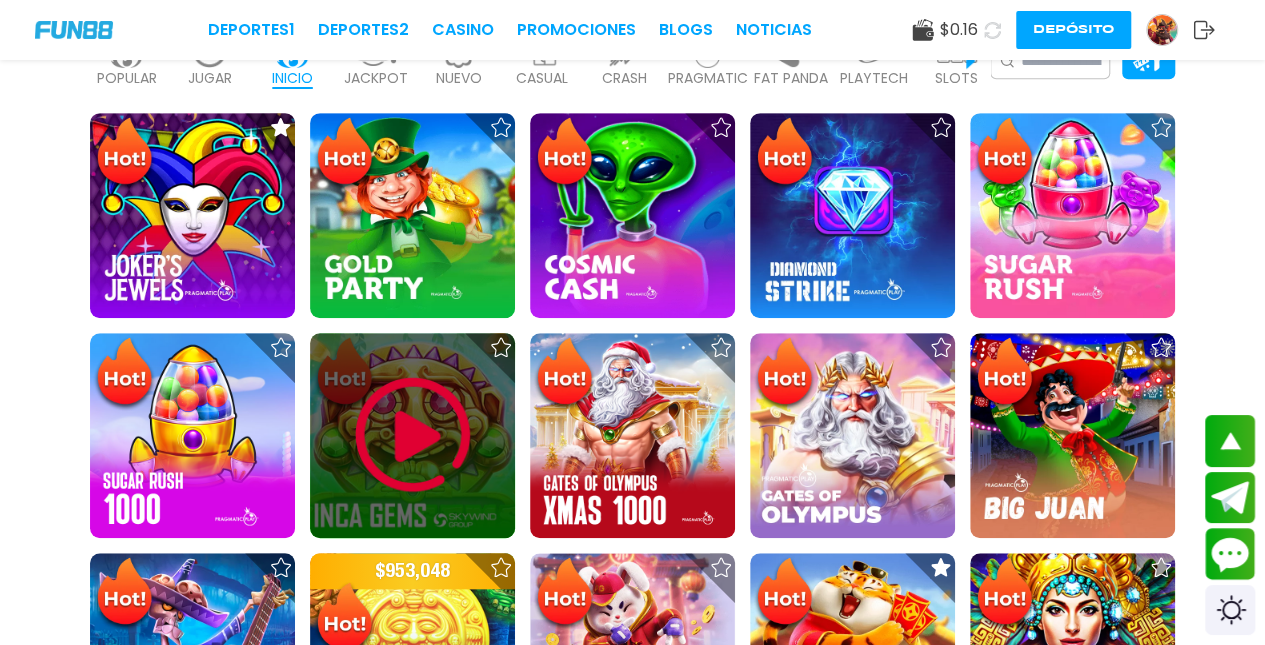 click at bounding box center [413, 435] 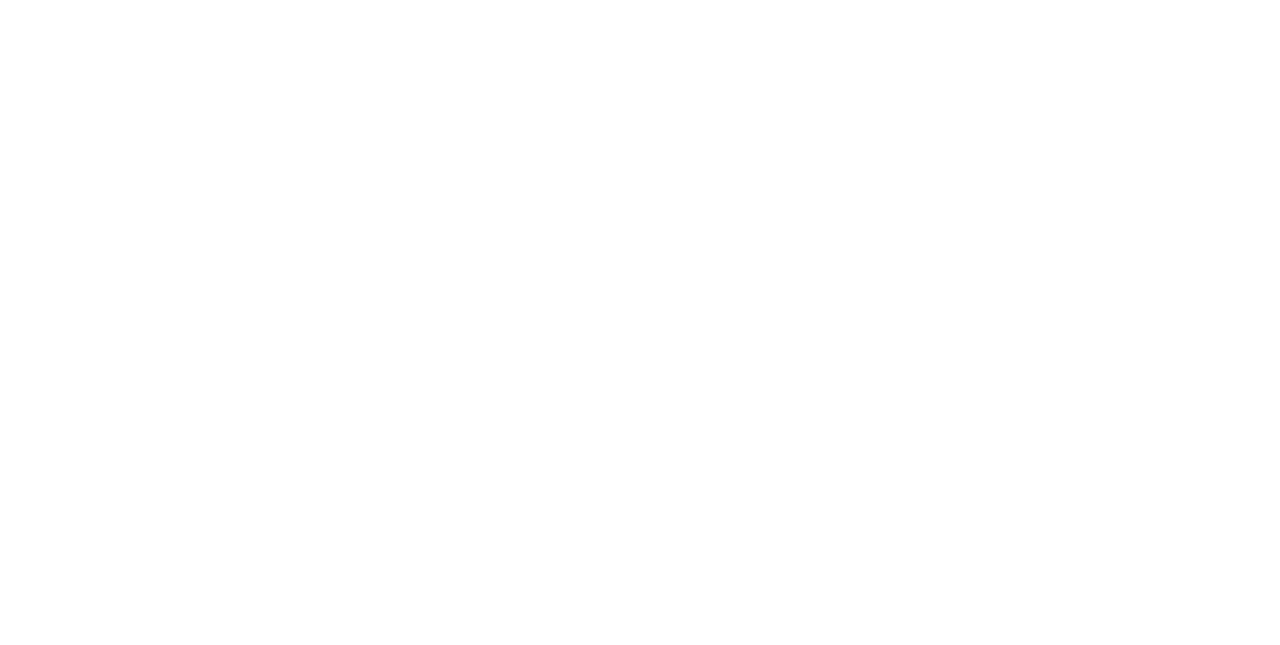 scroll, scrollTop: 0, scrollLeft: 0, axis: both 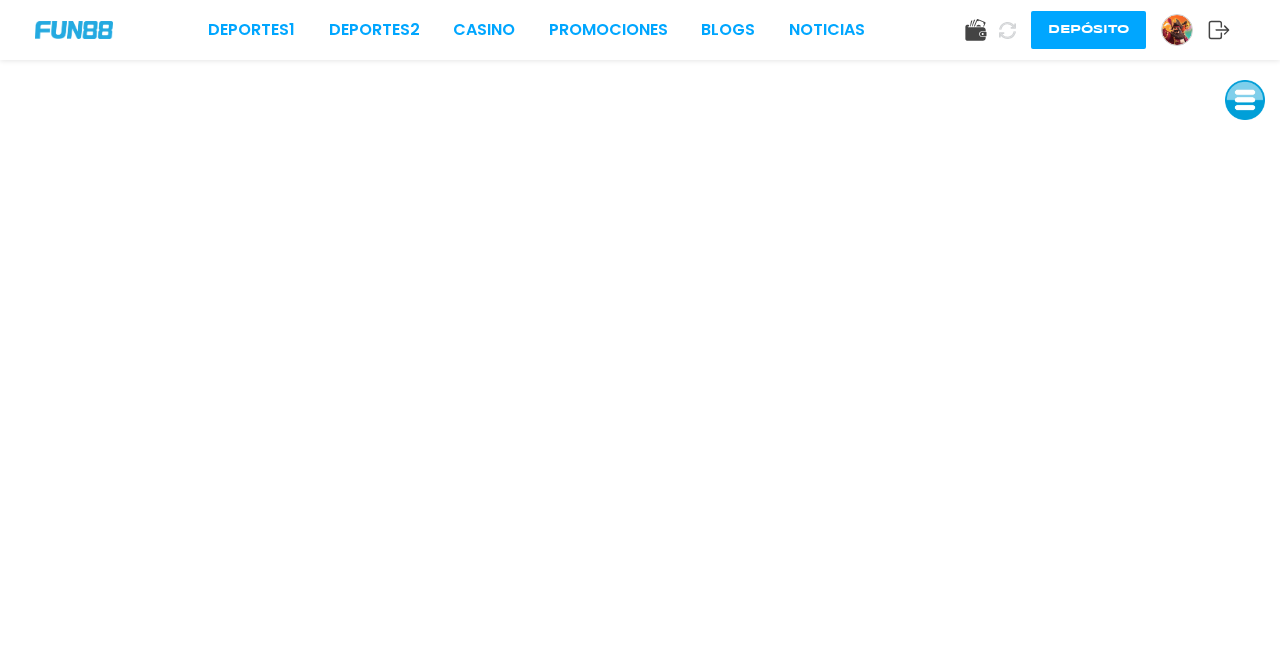 click at bounding box center [1177, 30] 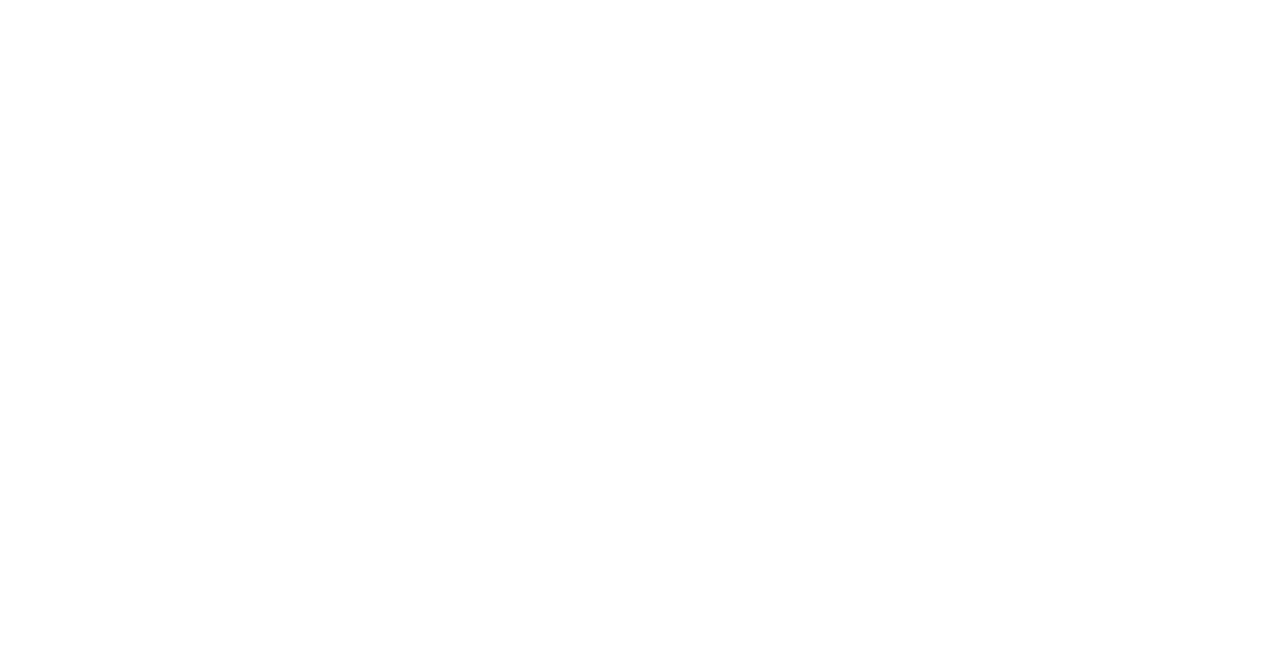 click at bounding box center (640, 322) 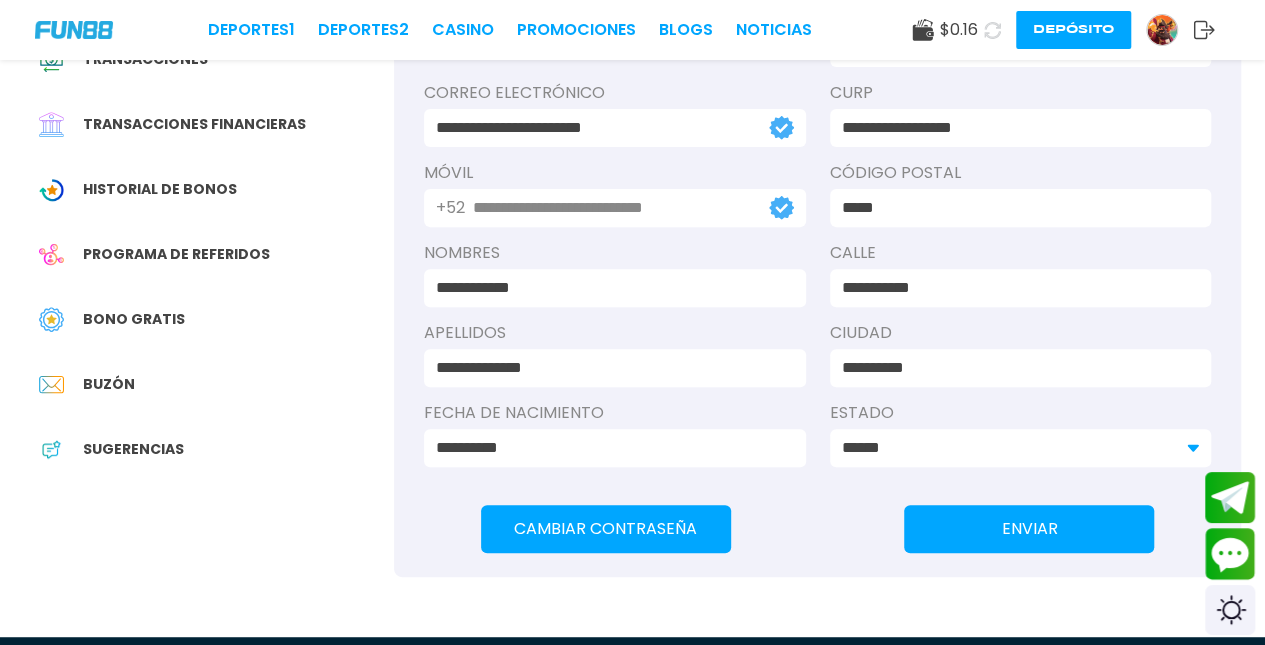 scroll, scrollTop: 177, scrollLeft: 0, axis: vertical 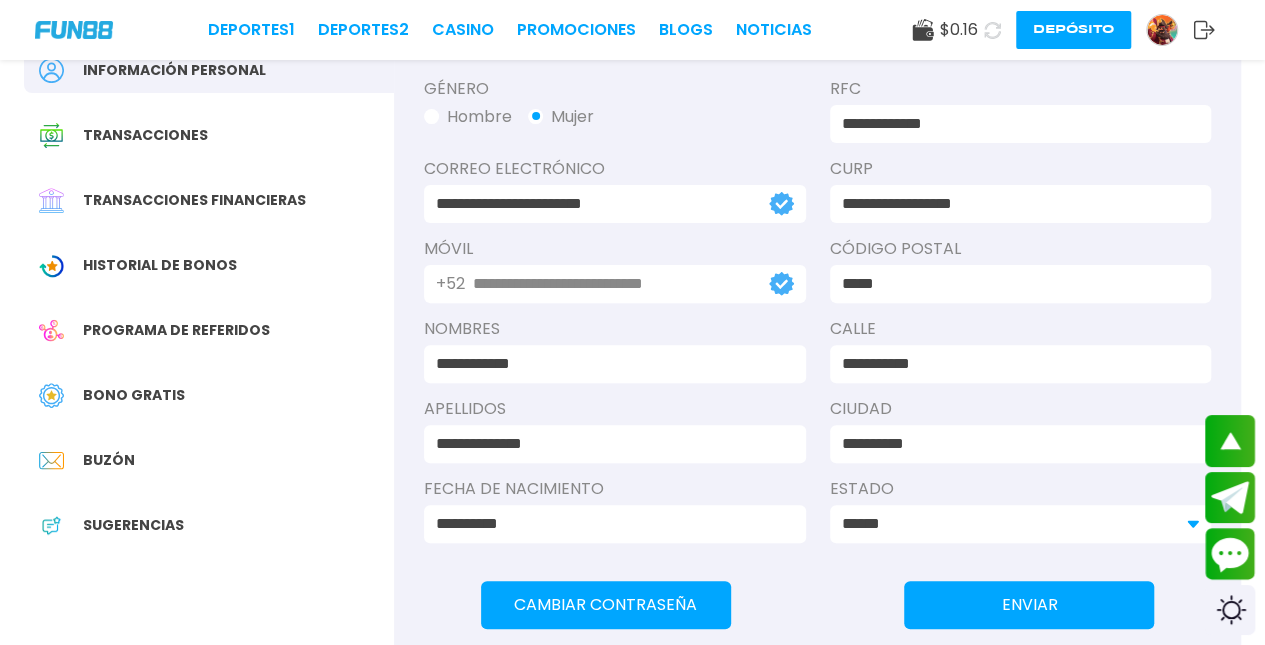 click on "Buzón" at bounding box center [109, 460] 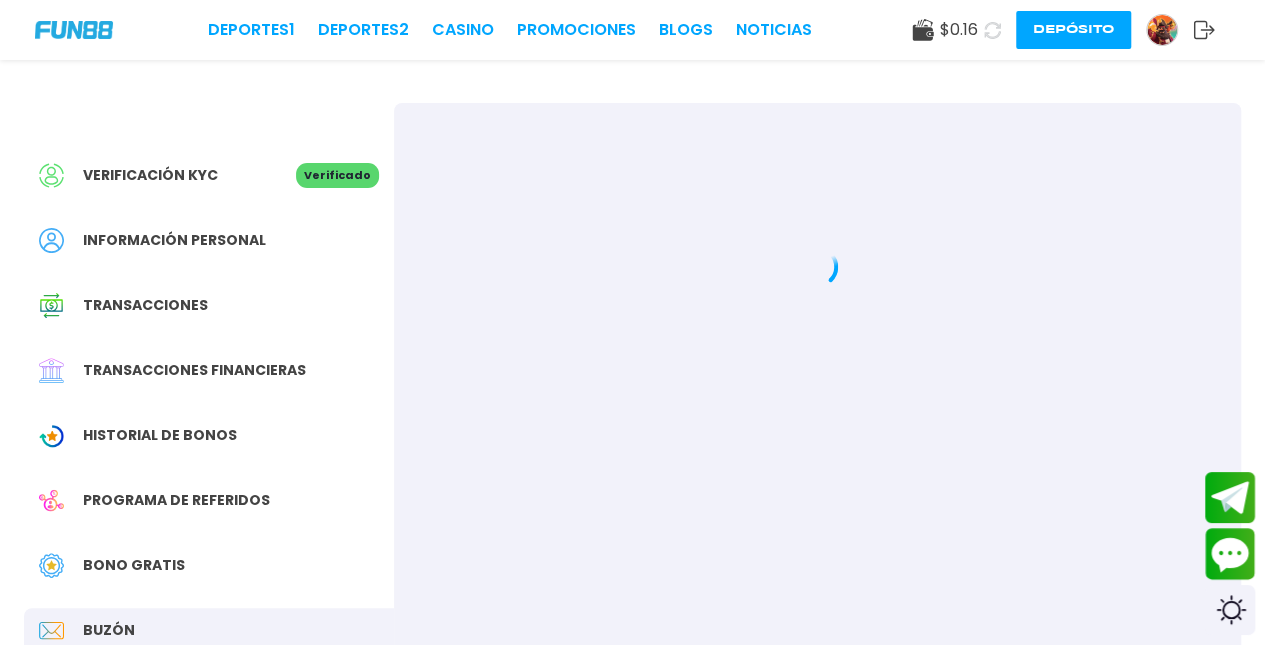 scroll, scrollTop: 0, scrollLeft: 0, axis: both 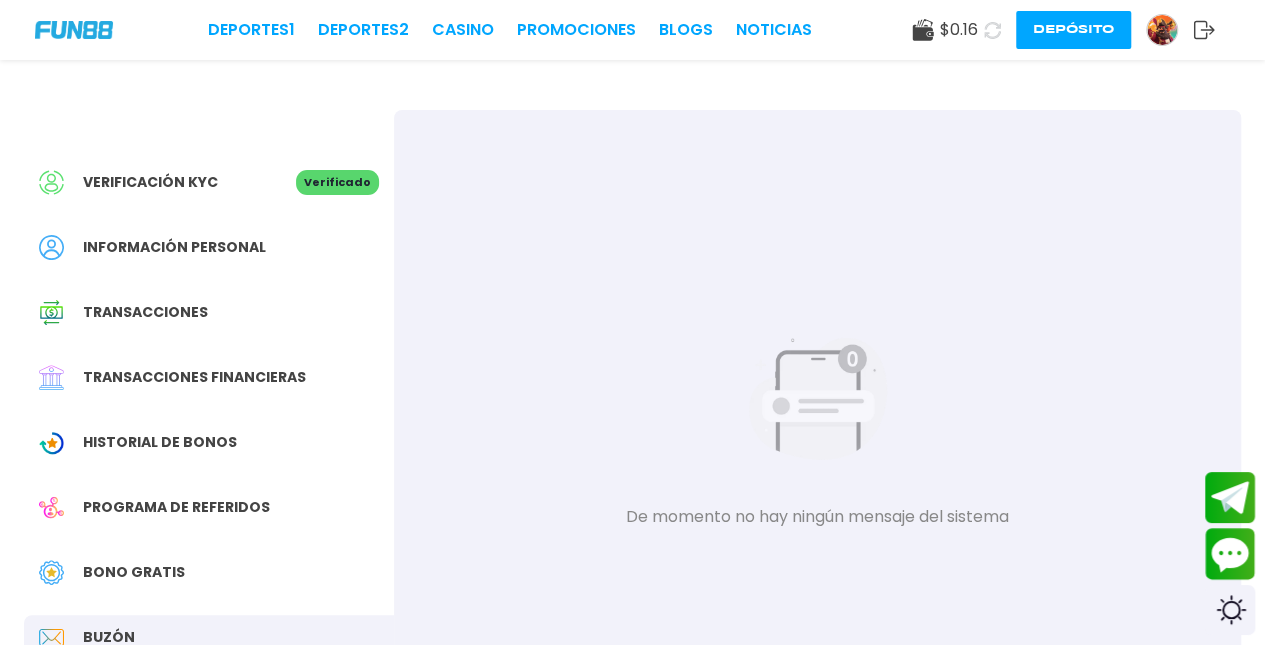 click on "Programa de referidos" at bounding box center (176, 507) 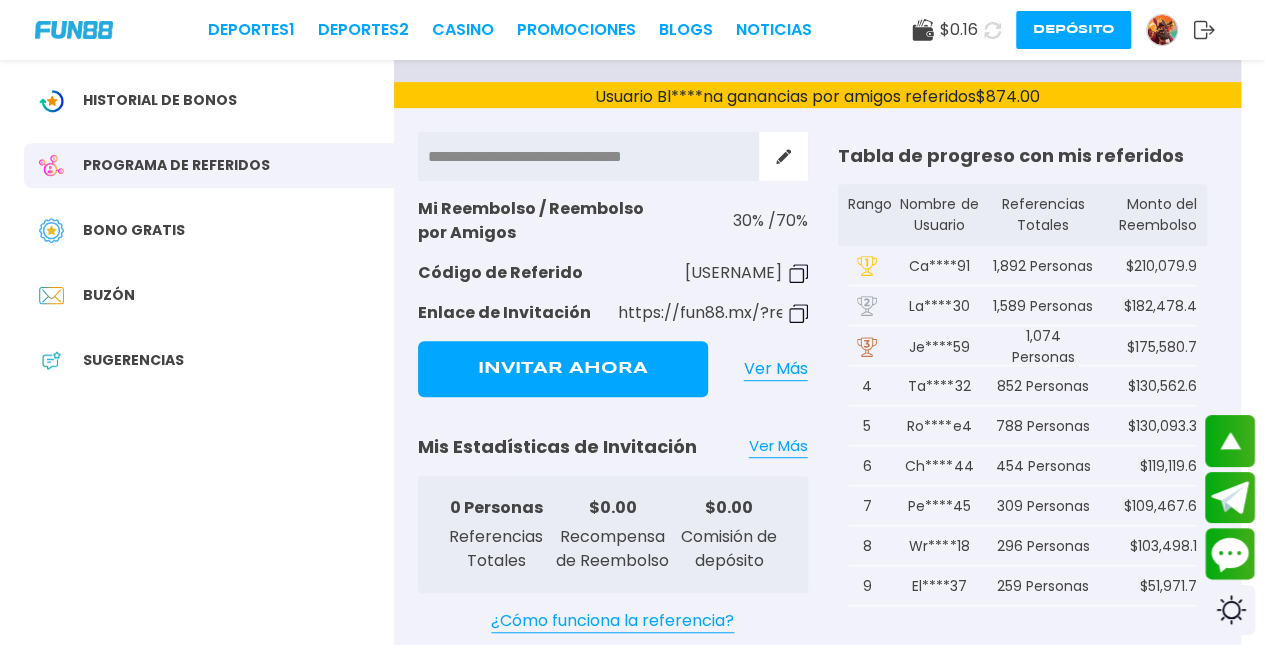 scroll, scrollTop: 482, scrollLeft: 0, axis: vertical 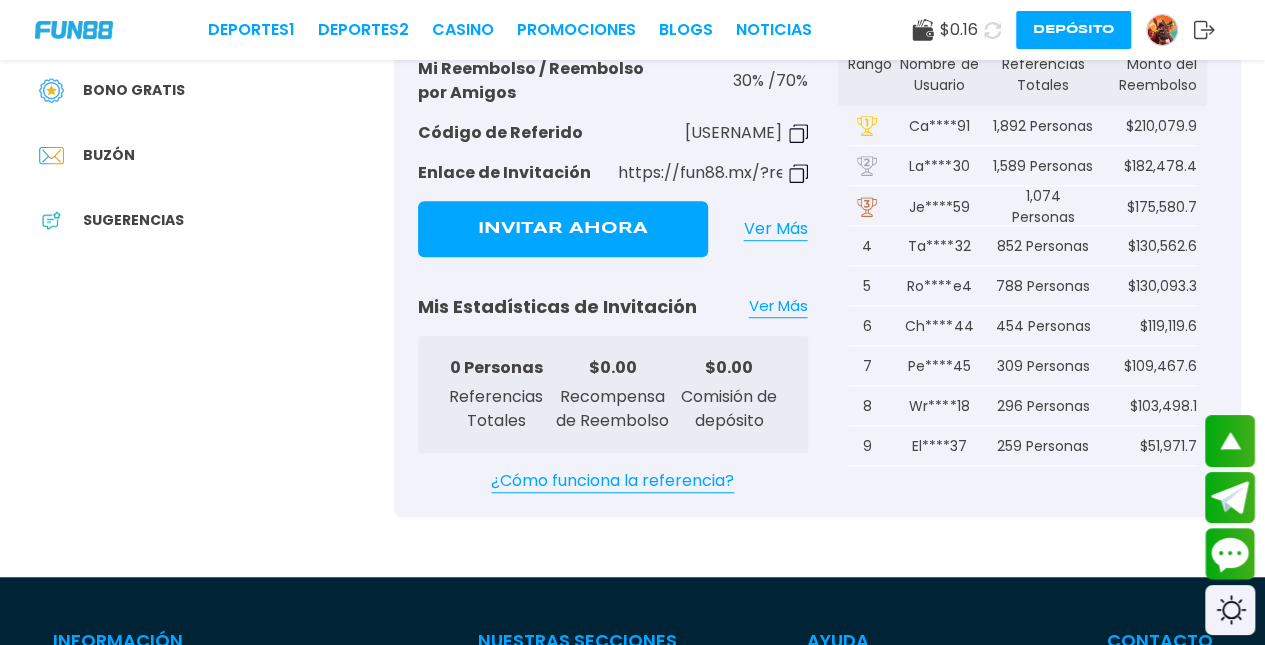 click on "Invitar Ahora" at bounding box center [563, 229] 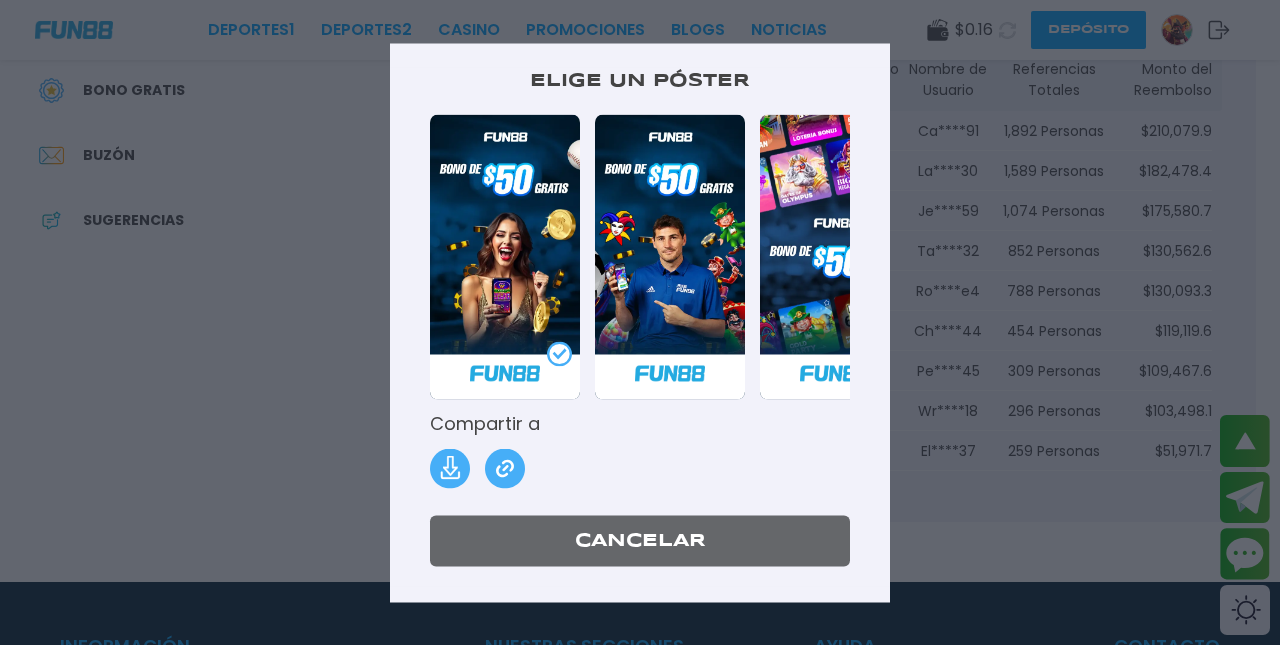 click at bounding box center [640, 322] 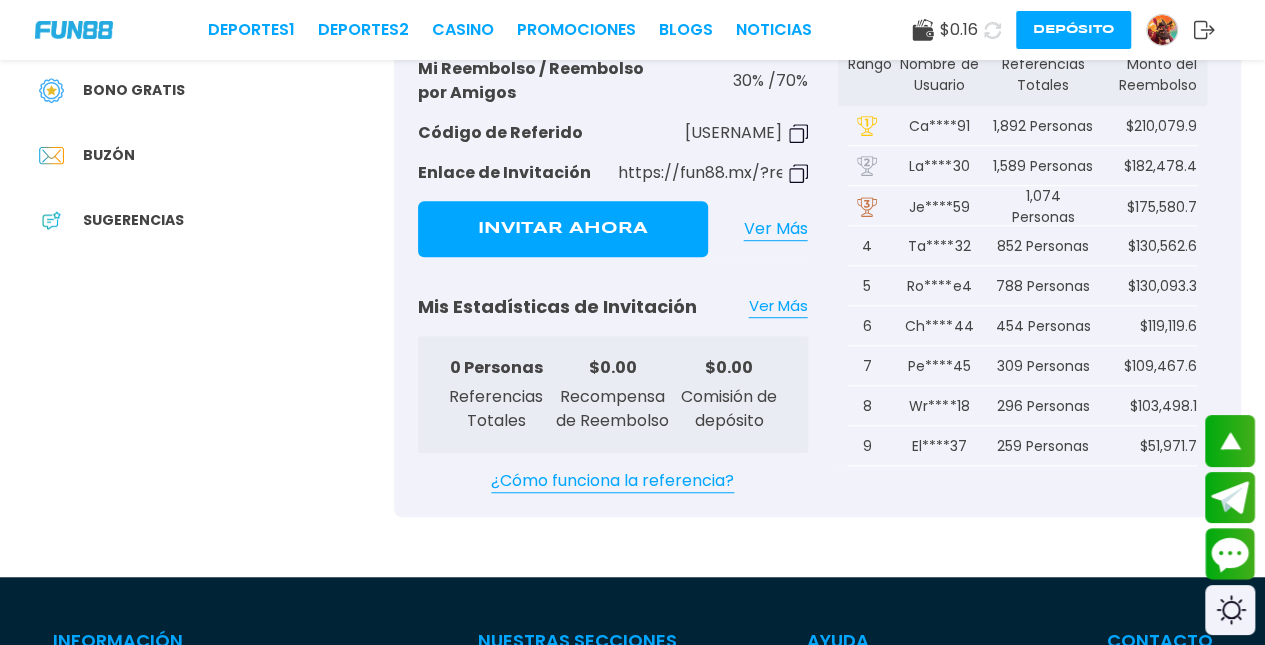 click on "El****37" at bounding box center [940, 446] 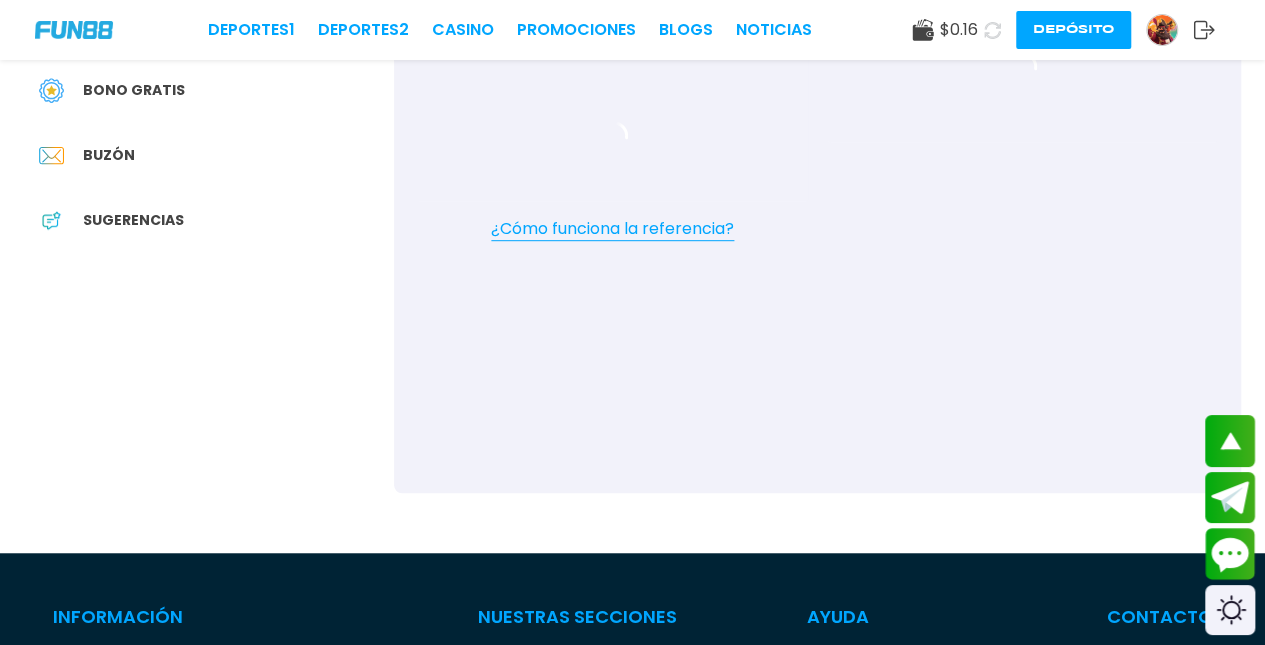 scroll, scrollTop: 482, scrollLeft: 0, axis: vertical 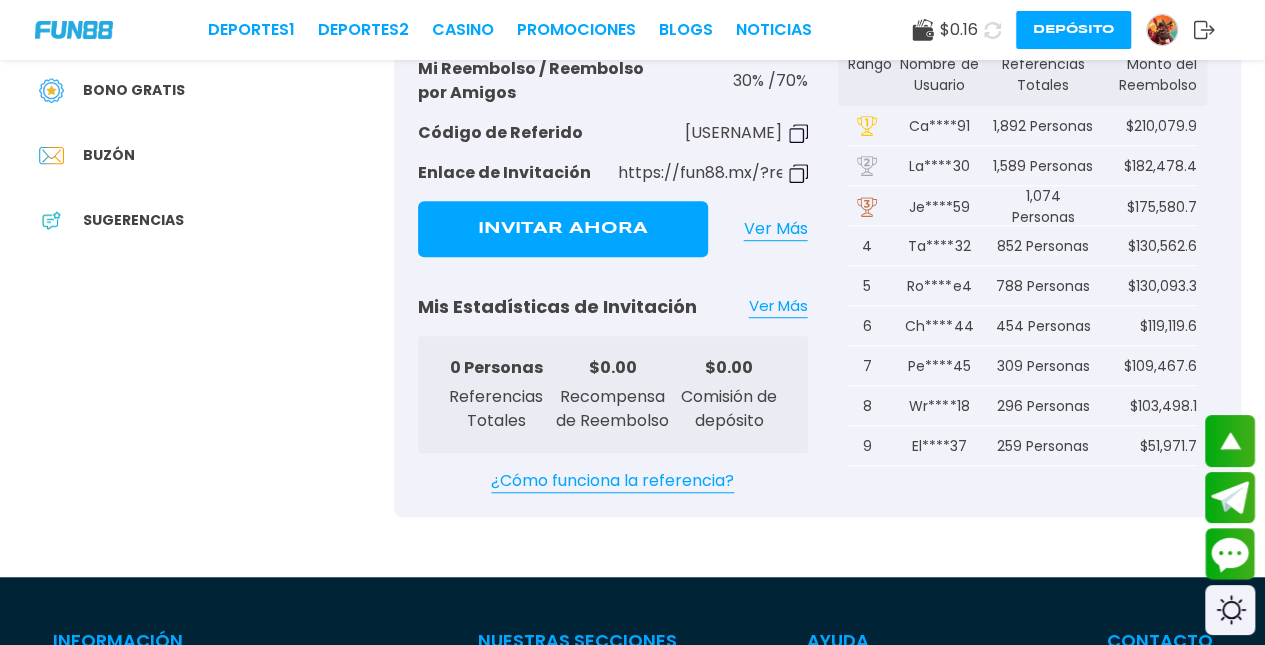 click at bounding box center (1162, 30) 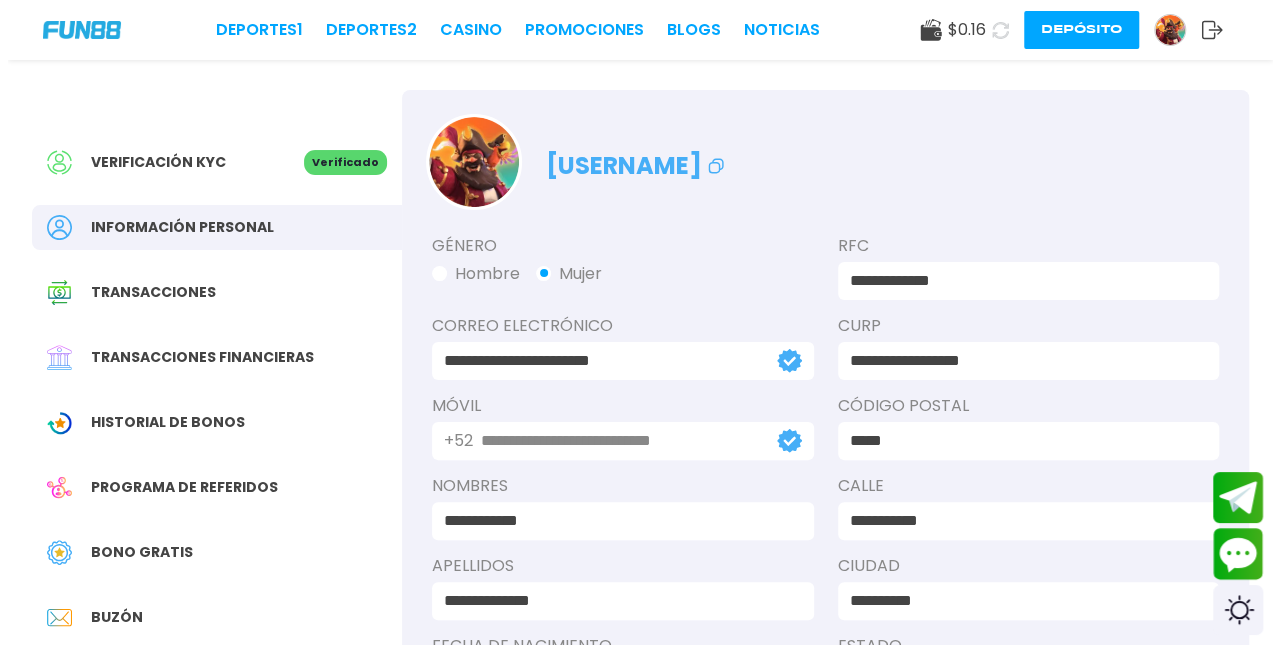scroll, scrollTop: 0, scrollLeft: 0, axis: both 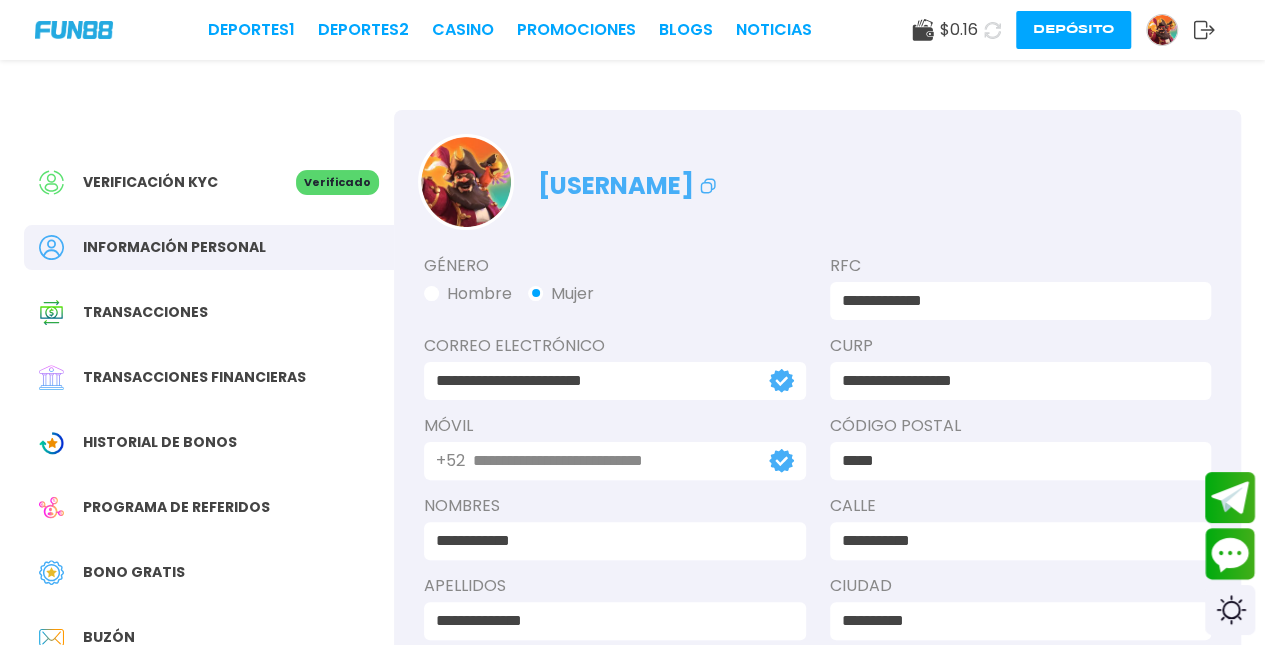 click on "$ 0.16 Depósito" at bounding box center (1063, 30) 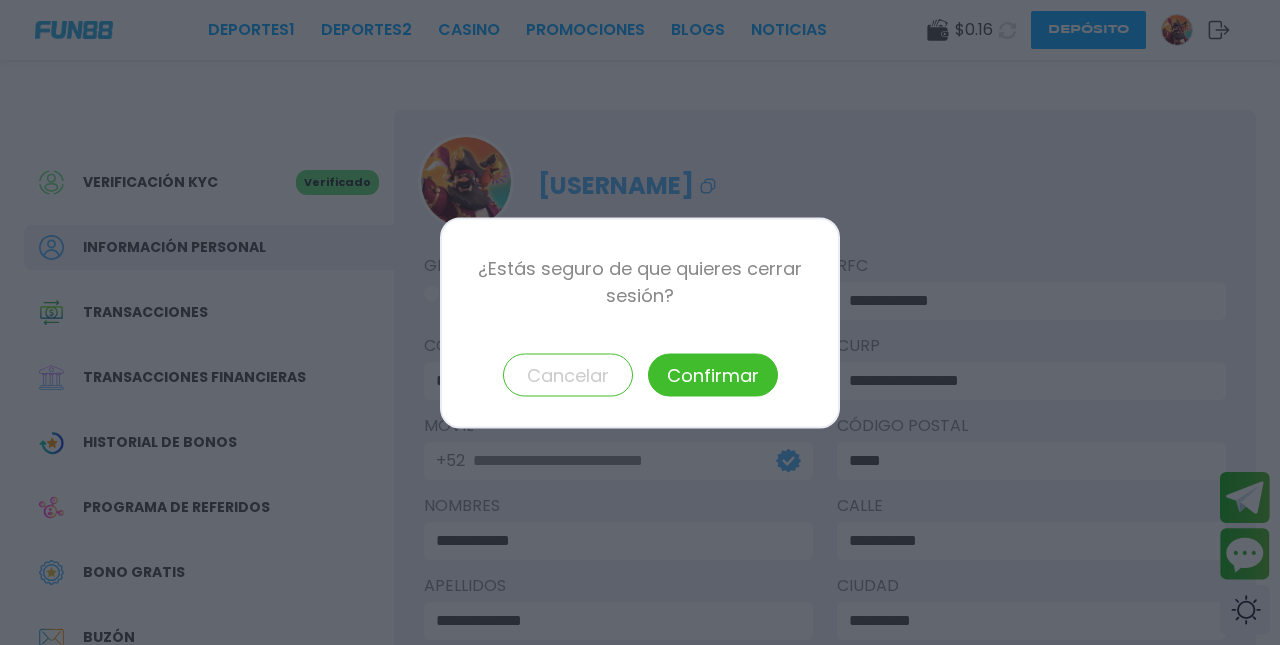 click on "Confirmar" at bounding box center (713, 374) 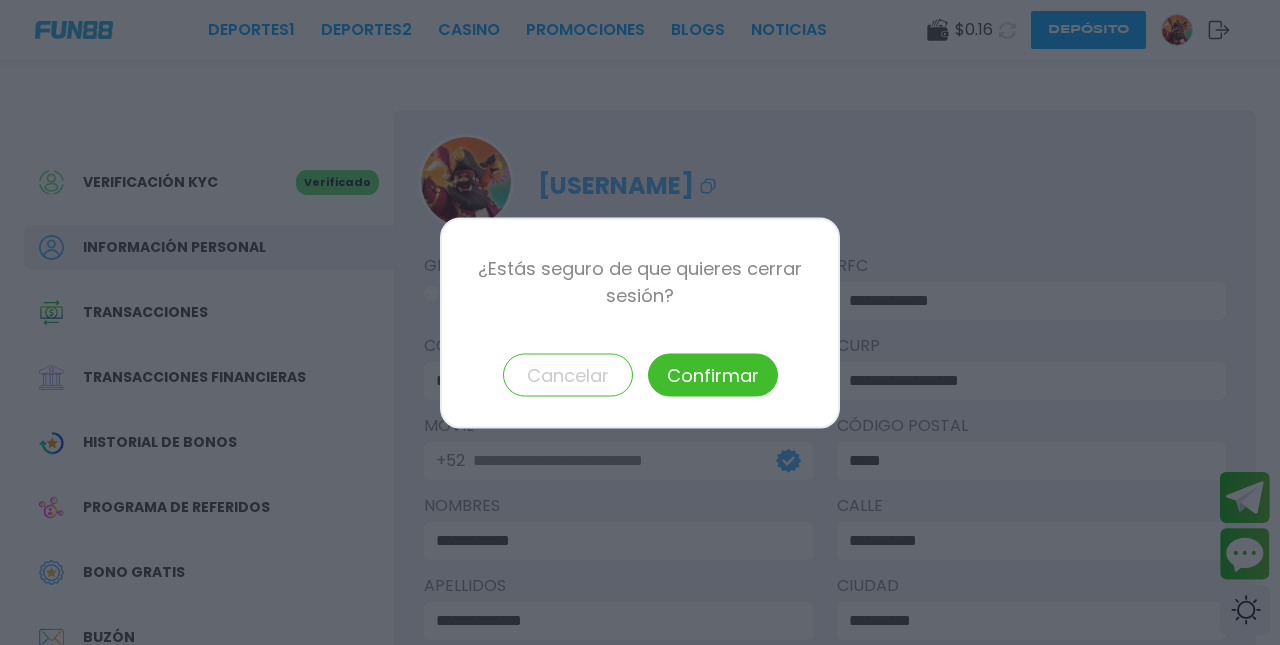 type 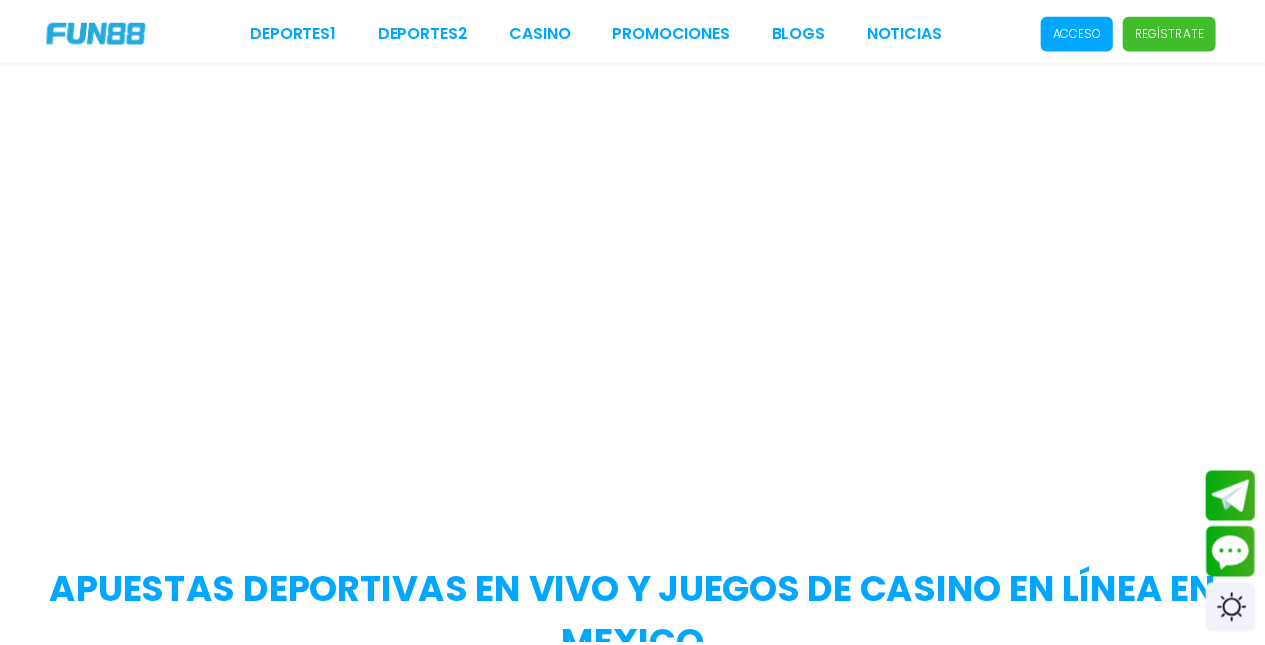 scroll, scrollTop: 0, scrollLeft: 0, axis: both 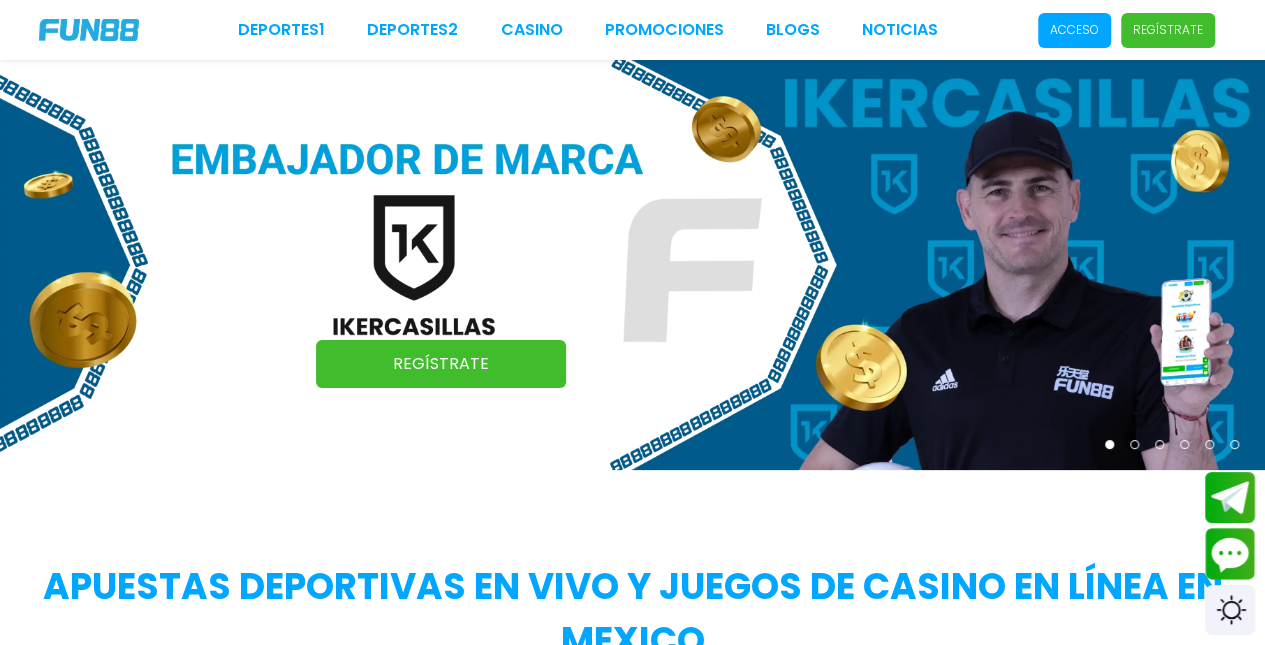 click on "Acceso" at bounding box center (1074, 30) 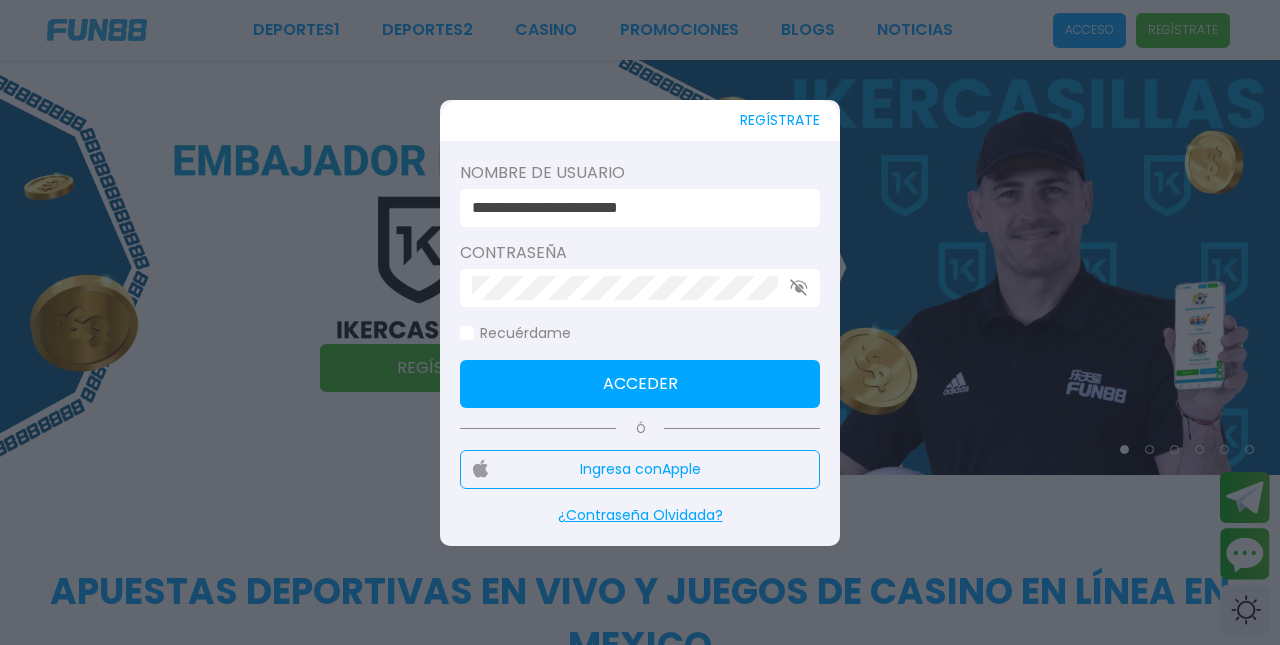 click on "**********" at bounding box center [640, 208] 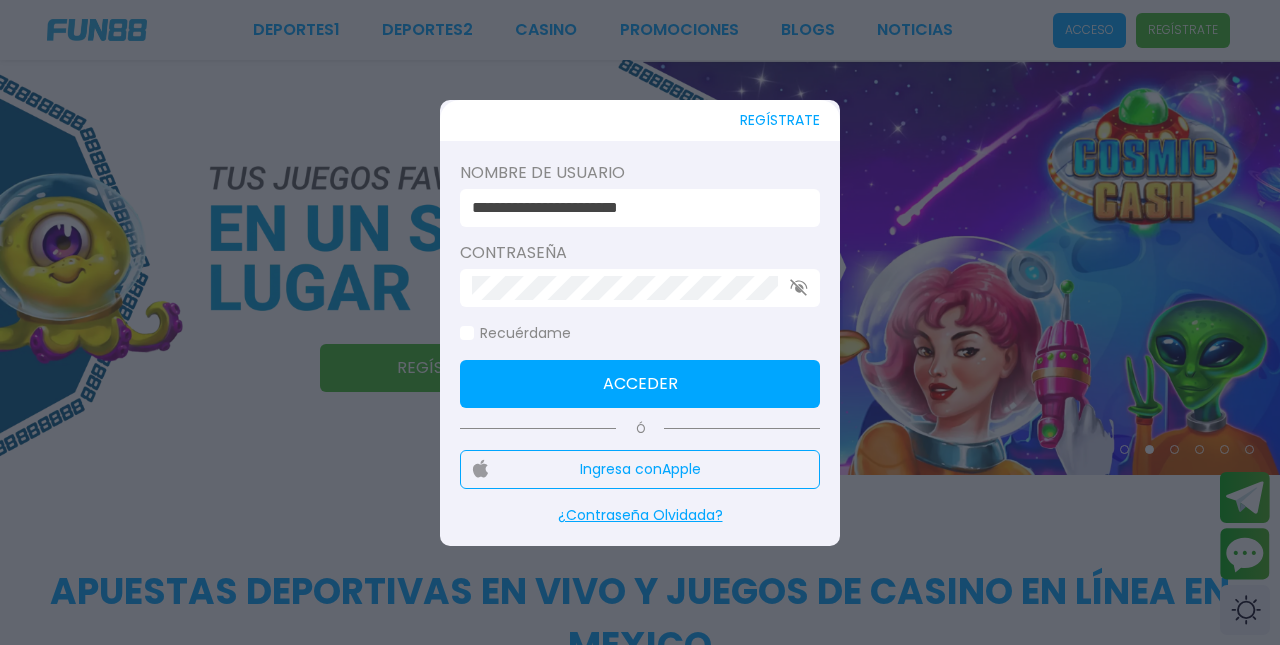 type on "*******" 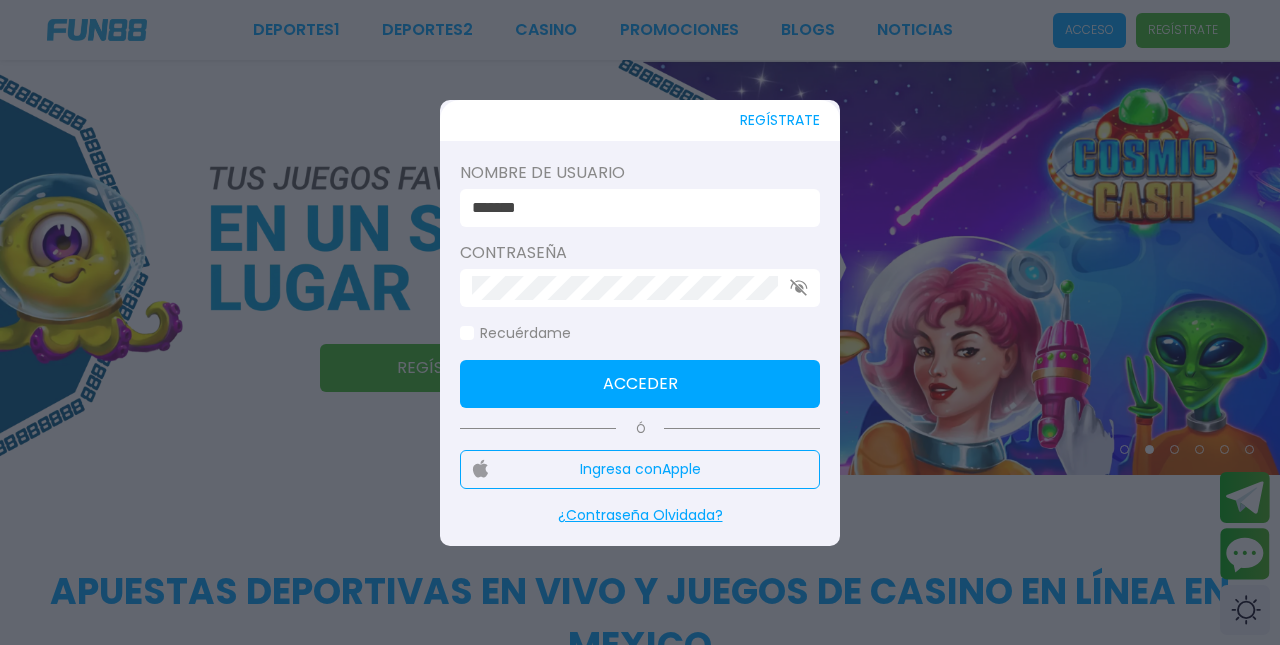click on "Recuérdame" 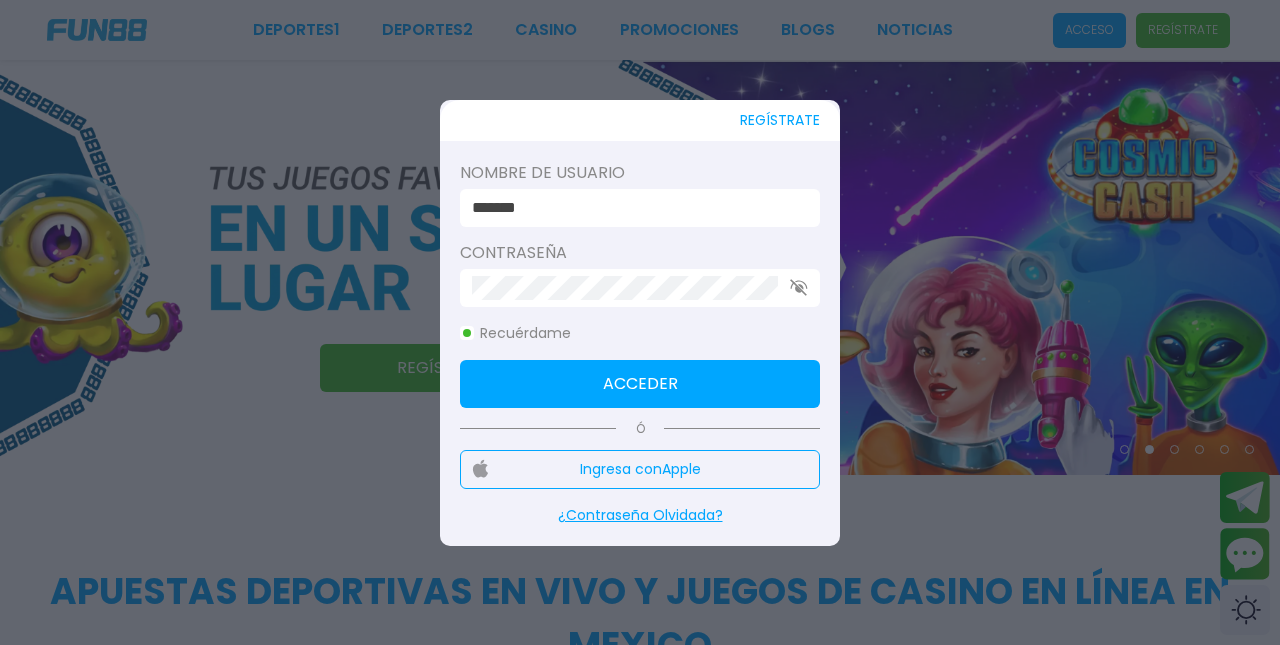 click on "Acceder" at bounding box center (640, 384) 